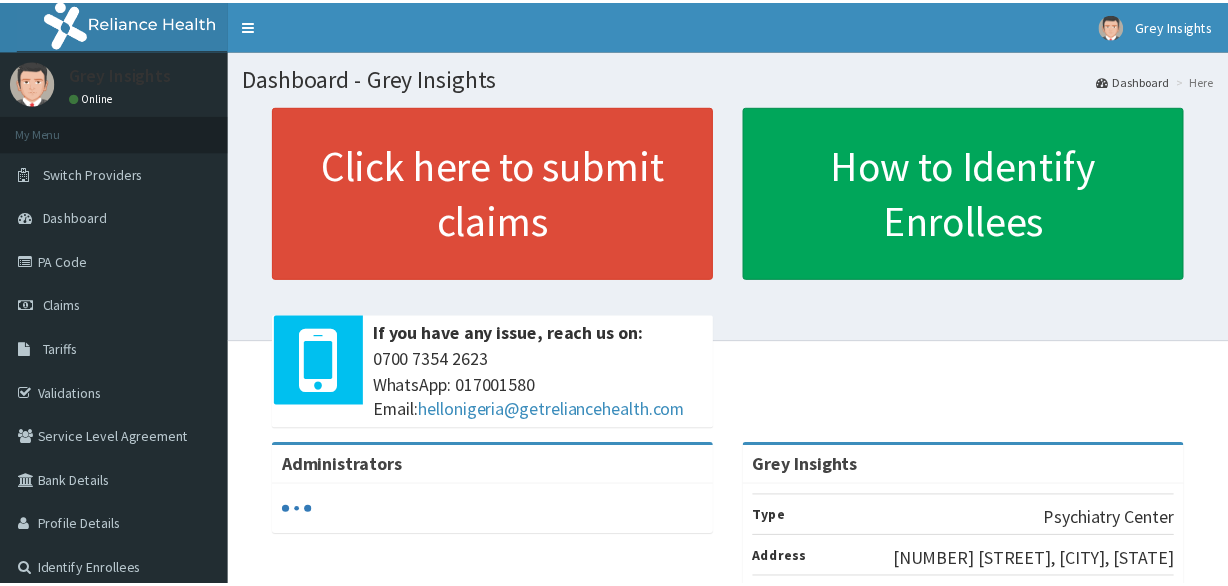 scroll, scrollTop: 0, scrollLeft: 0, axis: both 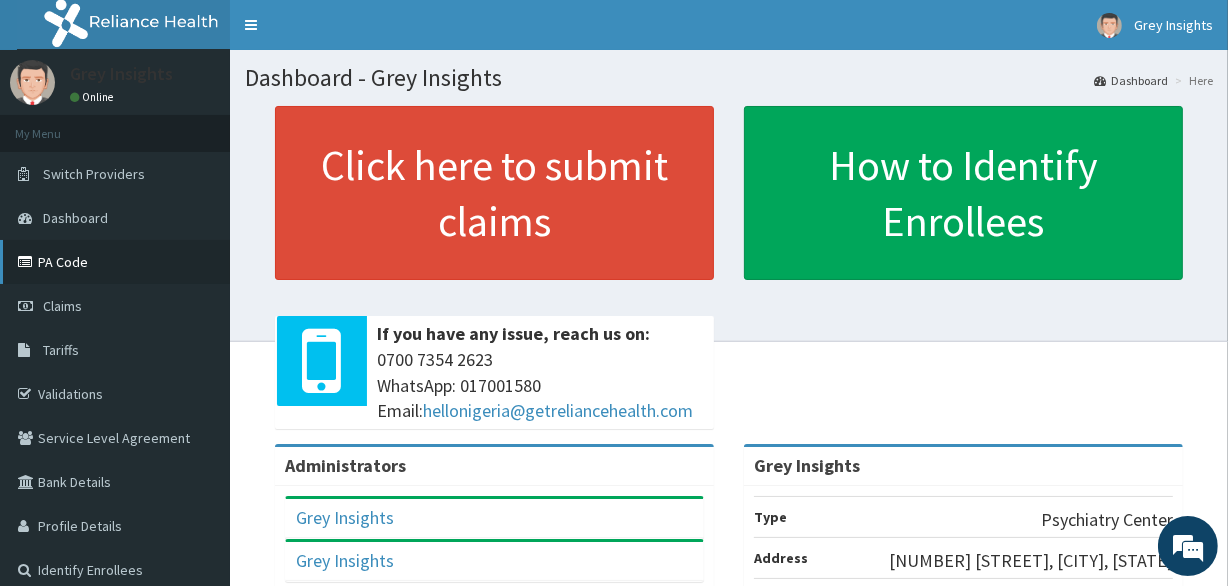 click on "PA Code" at bounding box center (115, 262) 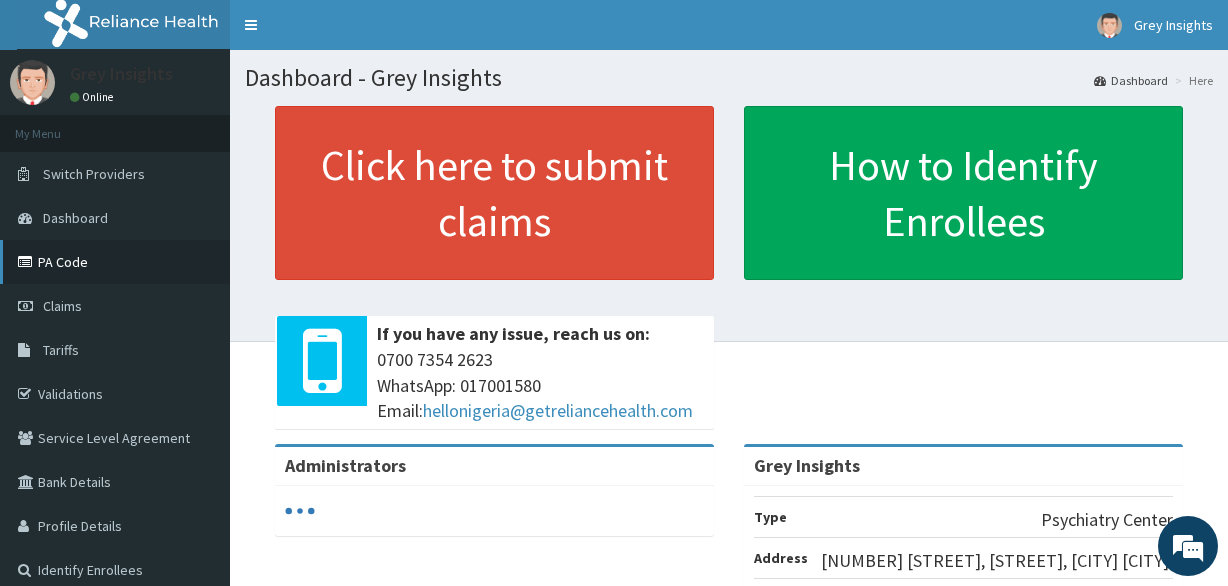 scroll, scrollTop: 0, scrollLeft: 0, axis: both 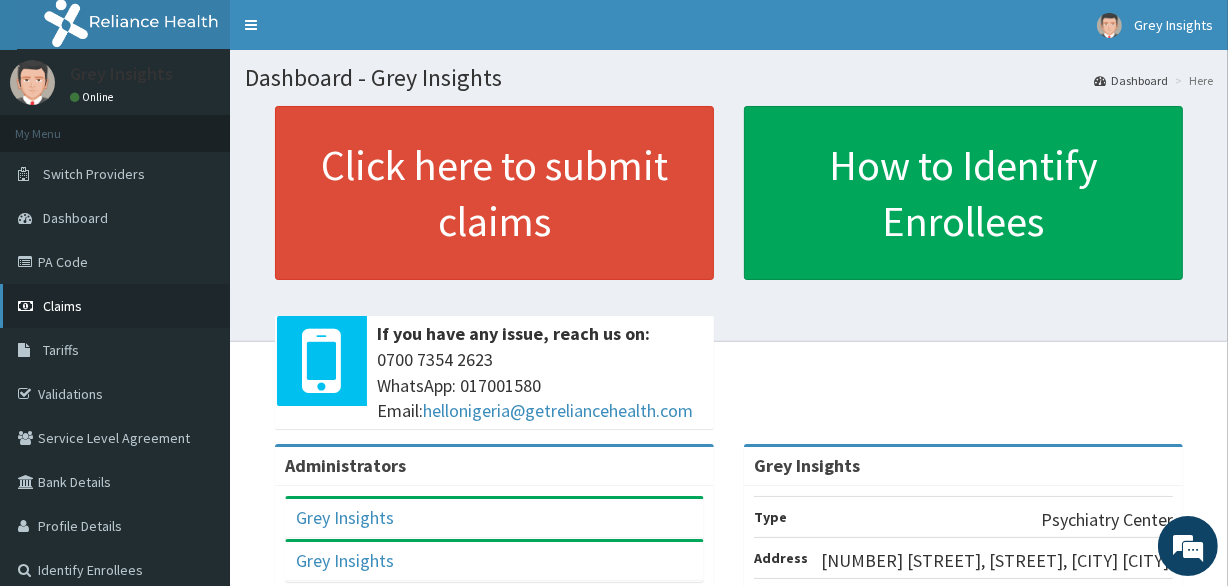 click on "Claims" at bounding box center [62, 306] 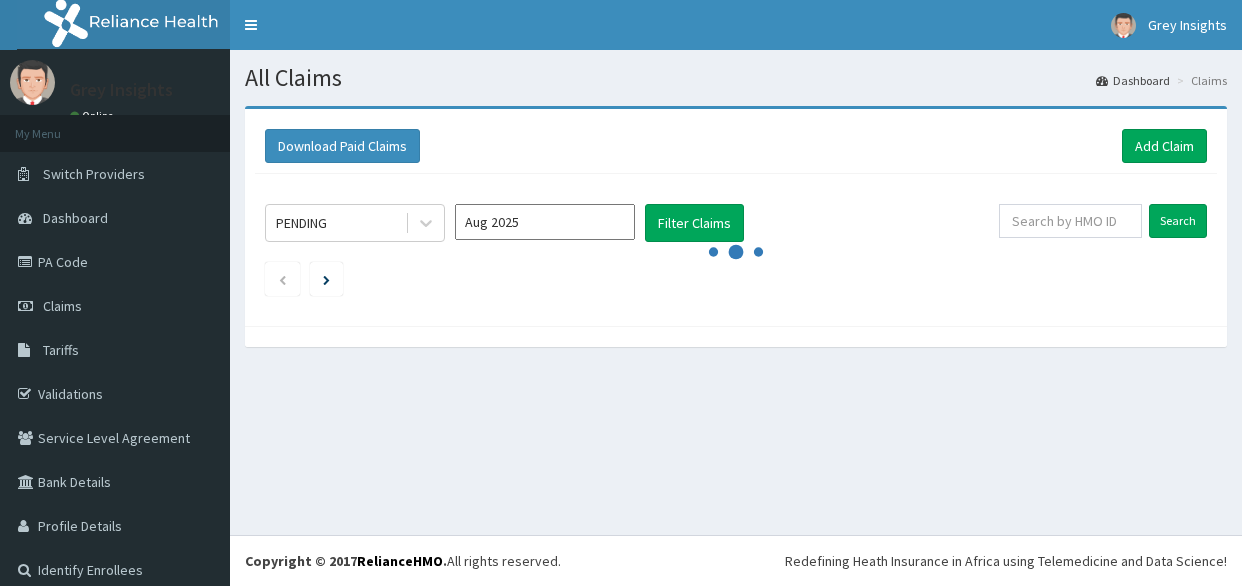scroll, scrollTop: 0, scrollLeft: 0, axis: both 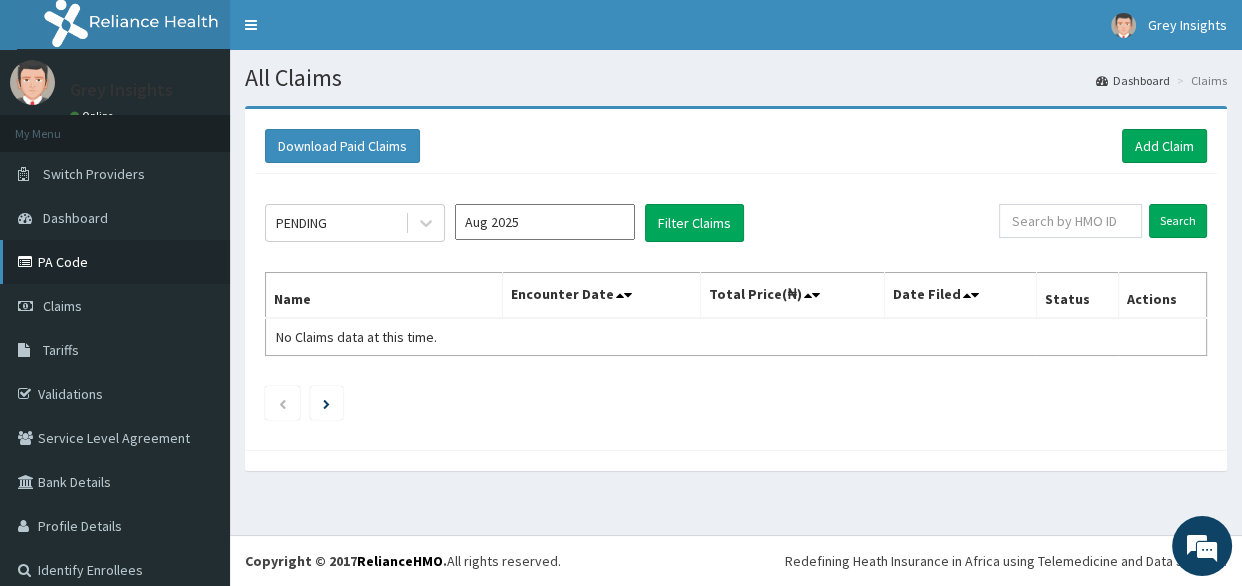 click on "PA Code" at bounding box center (115, 262) 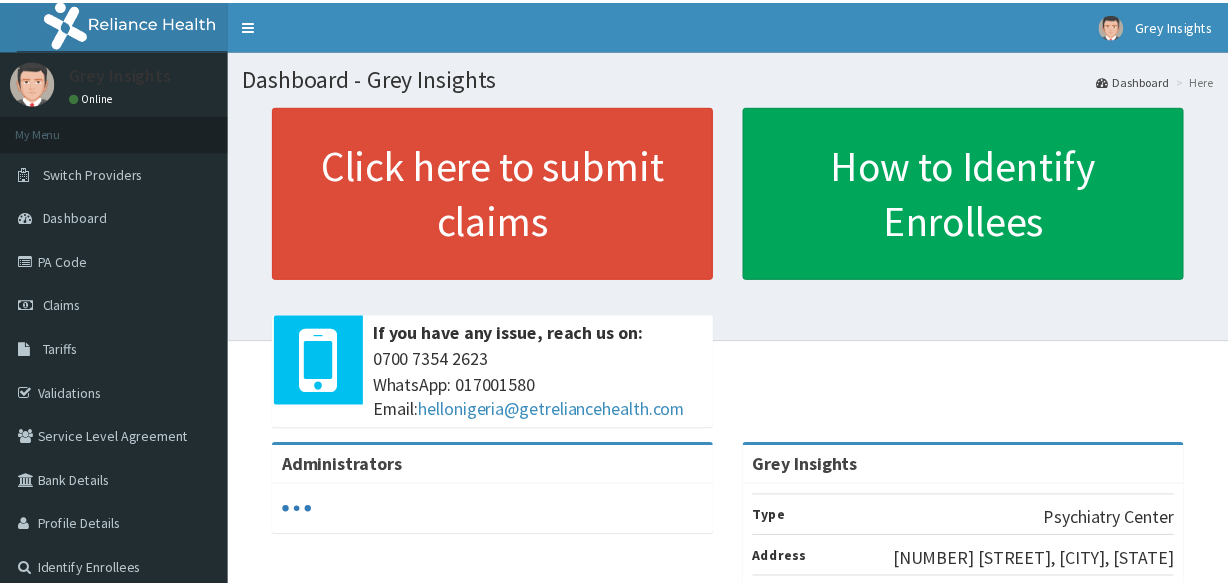 scroll, scrollTop: 0, scrollLeft: 0, axis: both 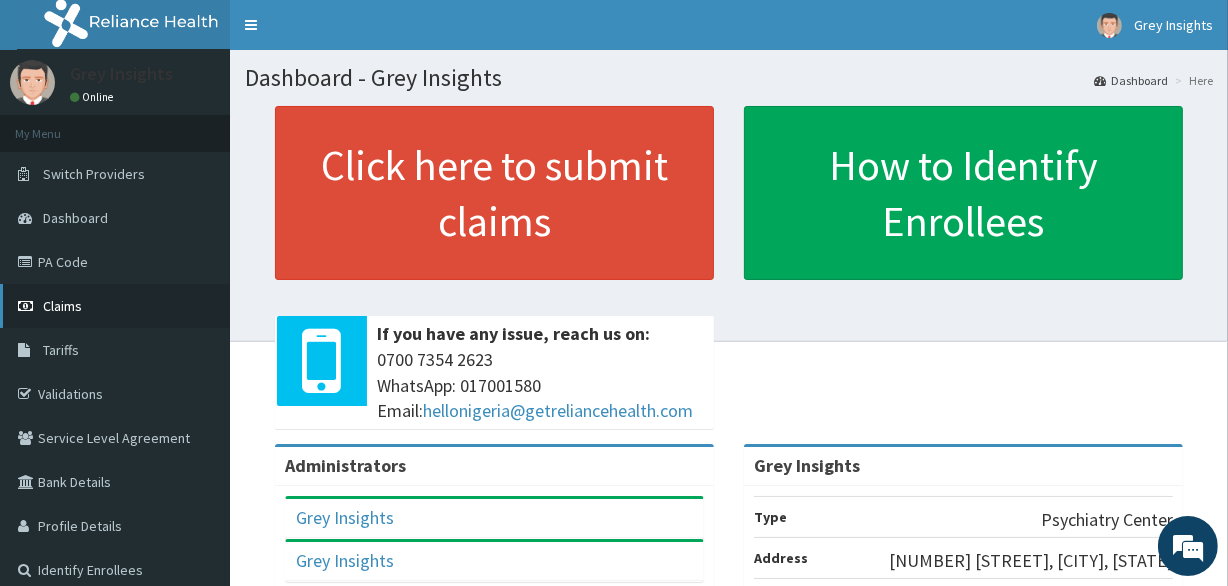 click on "Claims" at bounding box center [115, 306] 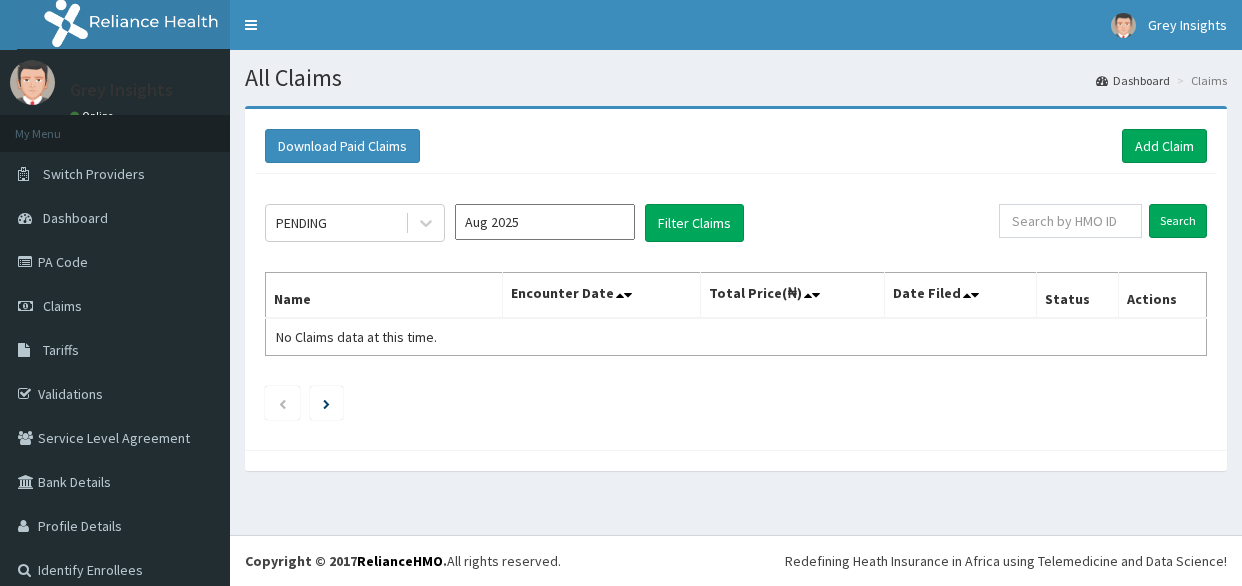 scroll, scrollTop: 0, scrollLeft: 0, axis: both 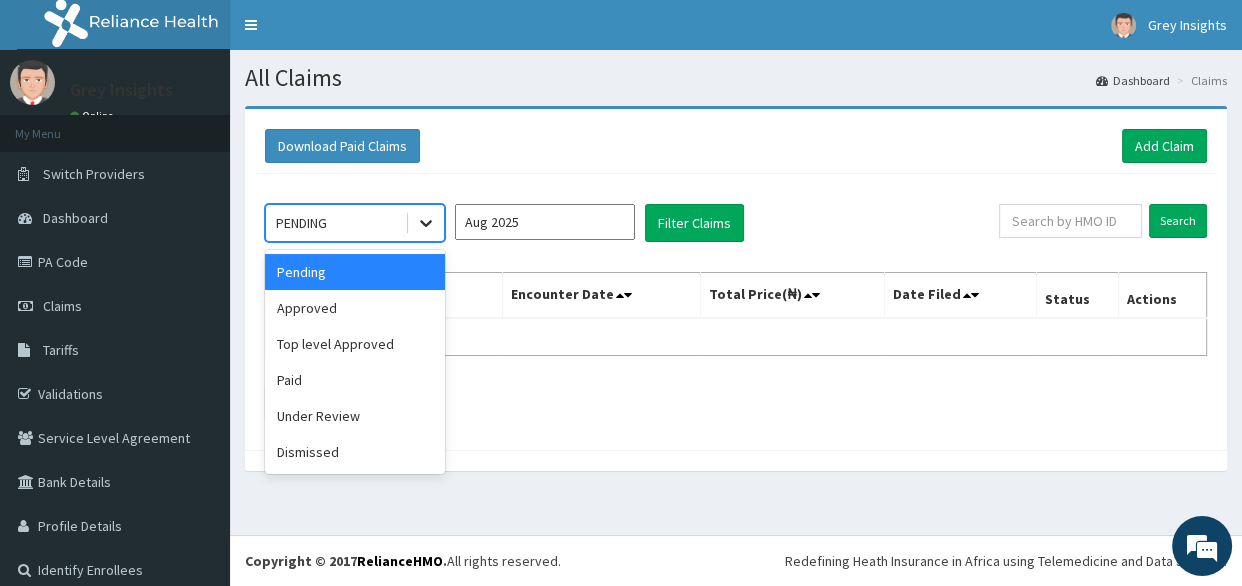 click at bounding box center [426, 223] 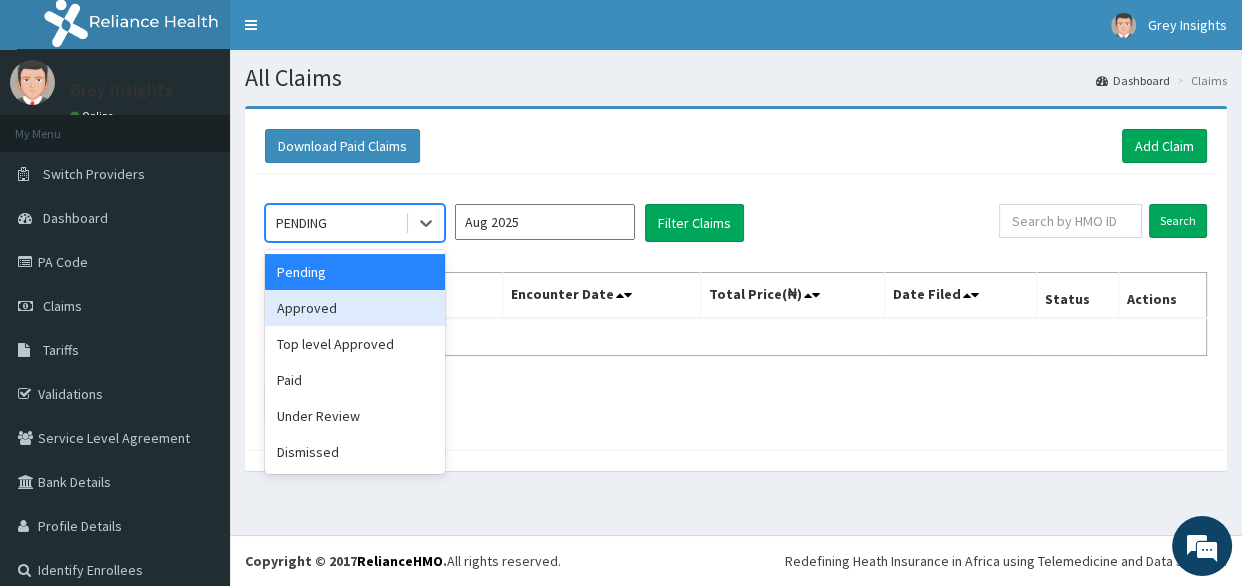 click on "Approved" at bounding box center [355, 308] 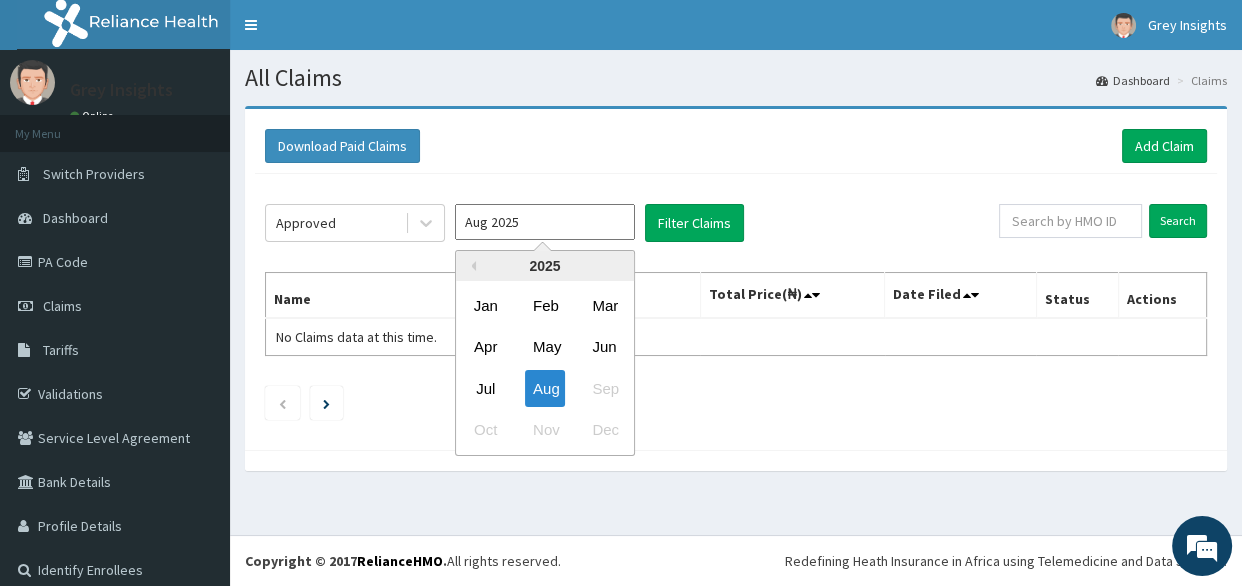 click on "Aug 2025" at bounding box center [545, 222] 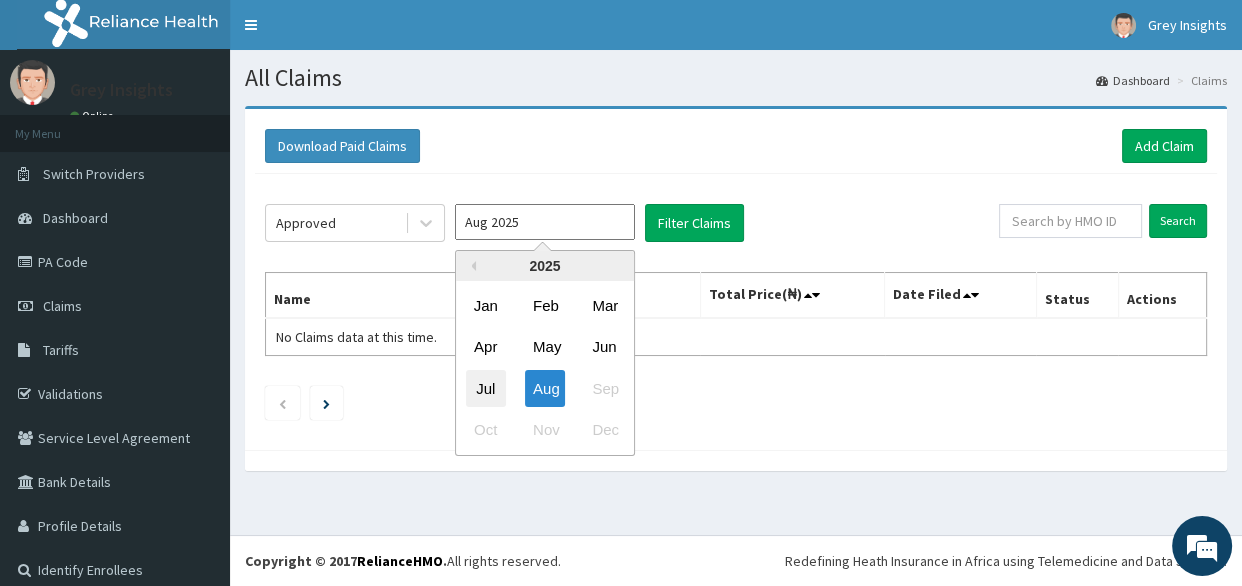 click on "Jul" at bounding box center [486, 388] 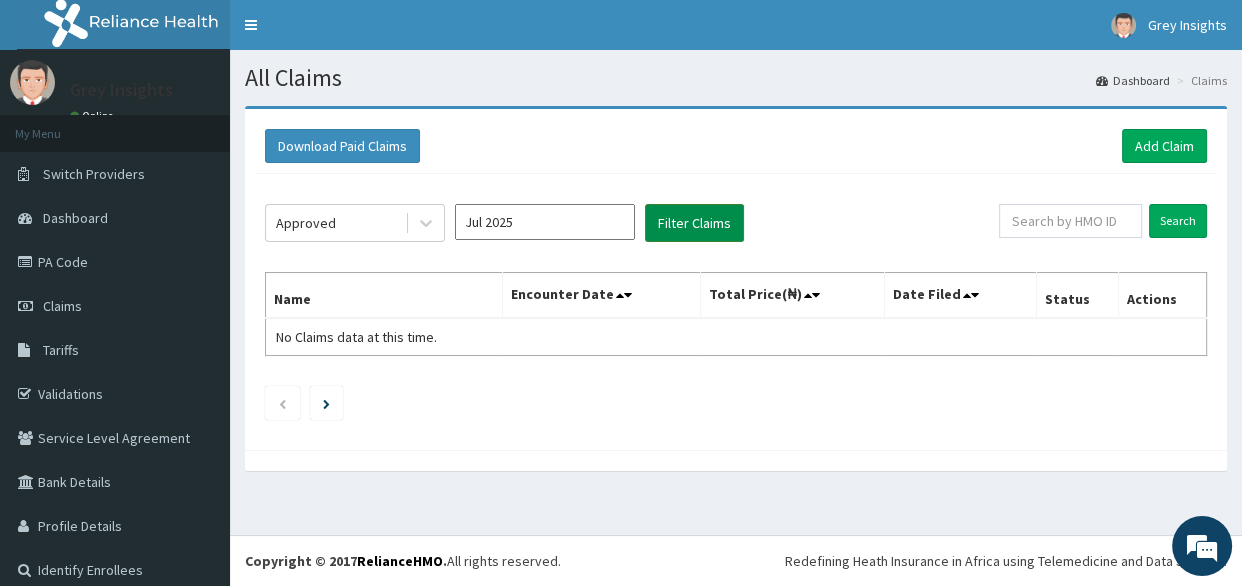 click on "Filter Claims" at bounding box center [694, 223] 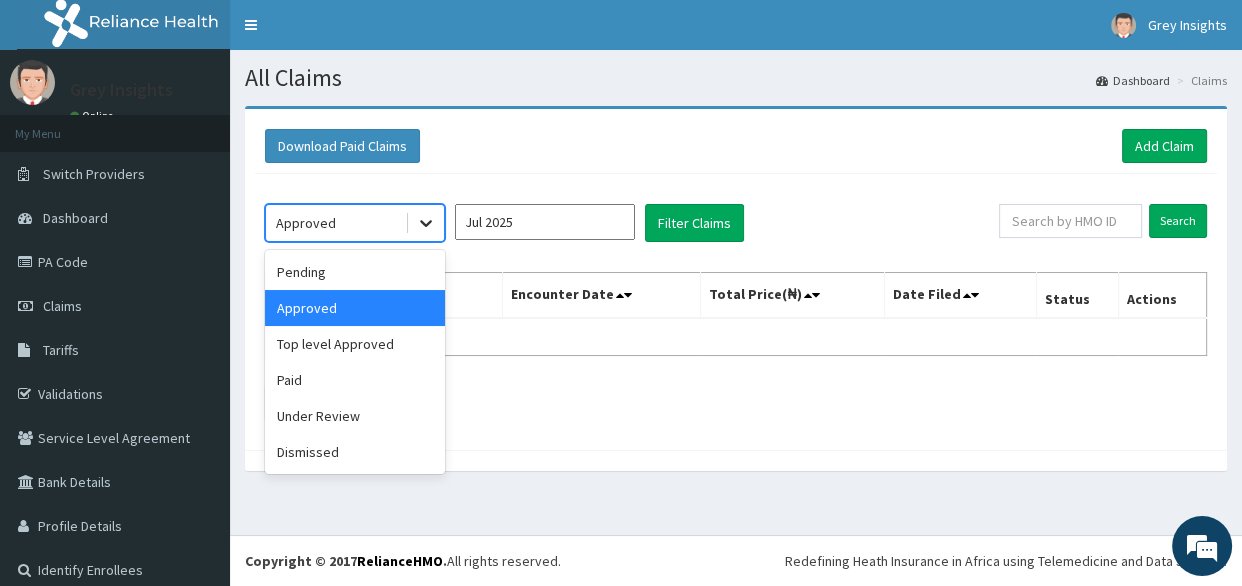 click 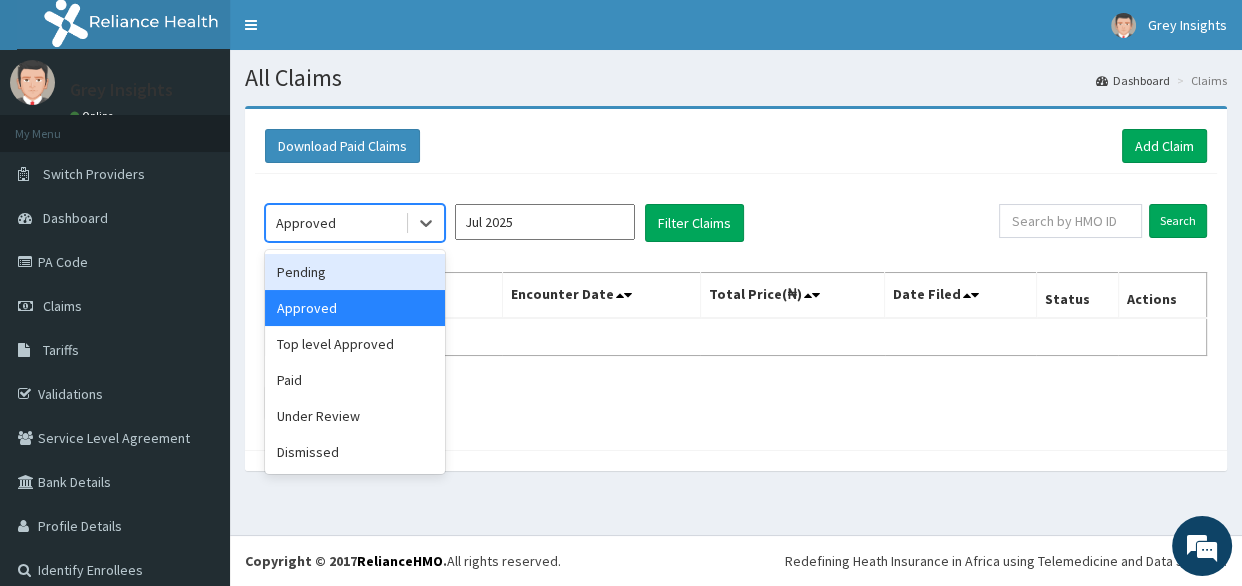 click on "Pending" at bounding box center (355, 272) 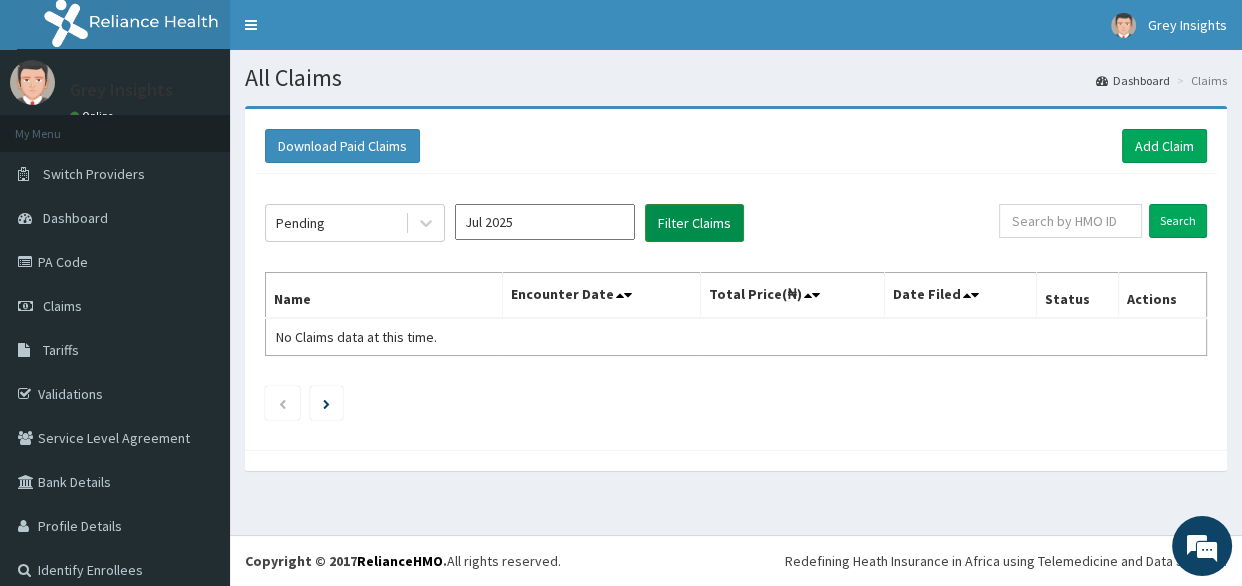 click on "Filter Claims" at bounding box center [694, 223] 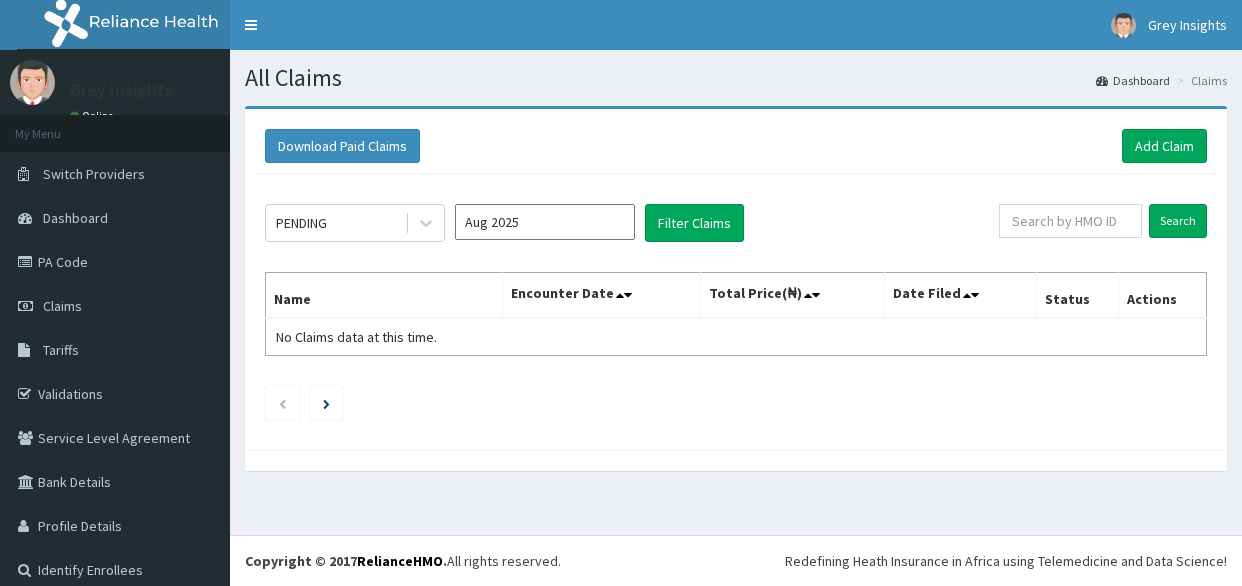 scroll, scrollTop: 0, scrollLeft: 0, axis: both 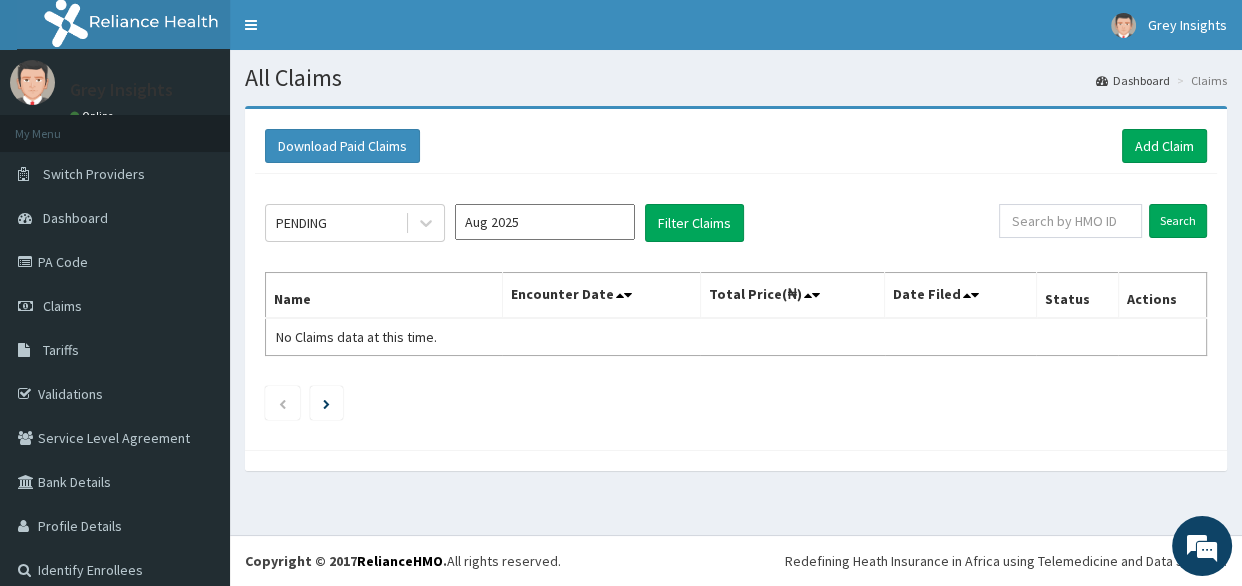click on "Aug 2025" at bounding box center (545, 222) 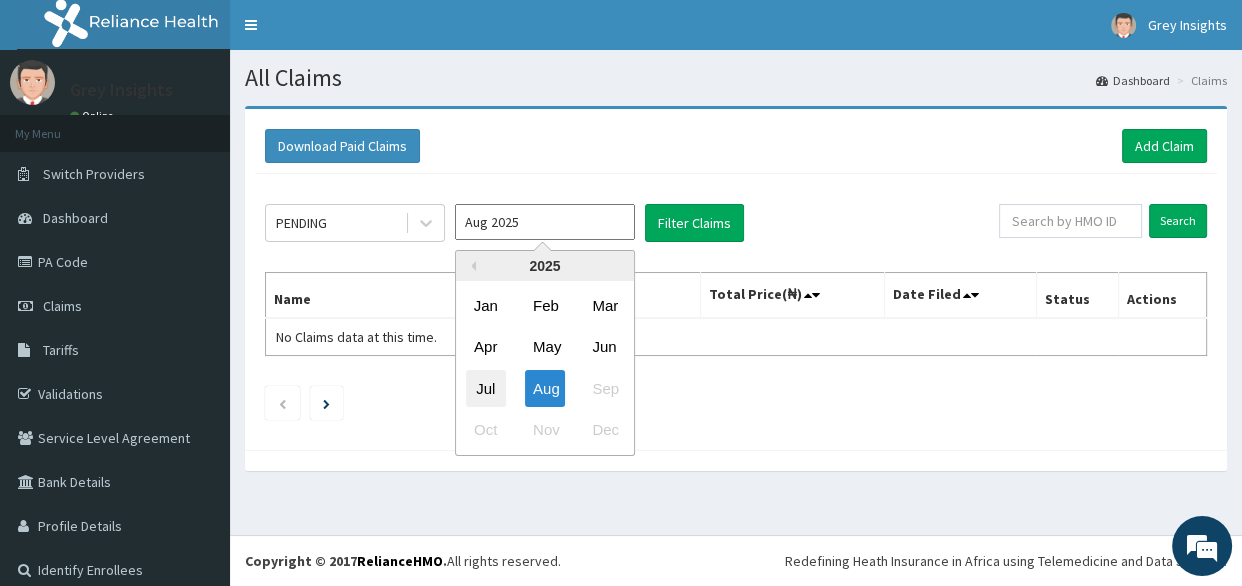 click on "Jul" at bounding box center (486, 388) 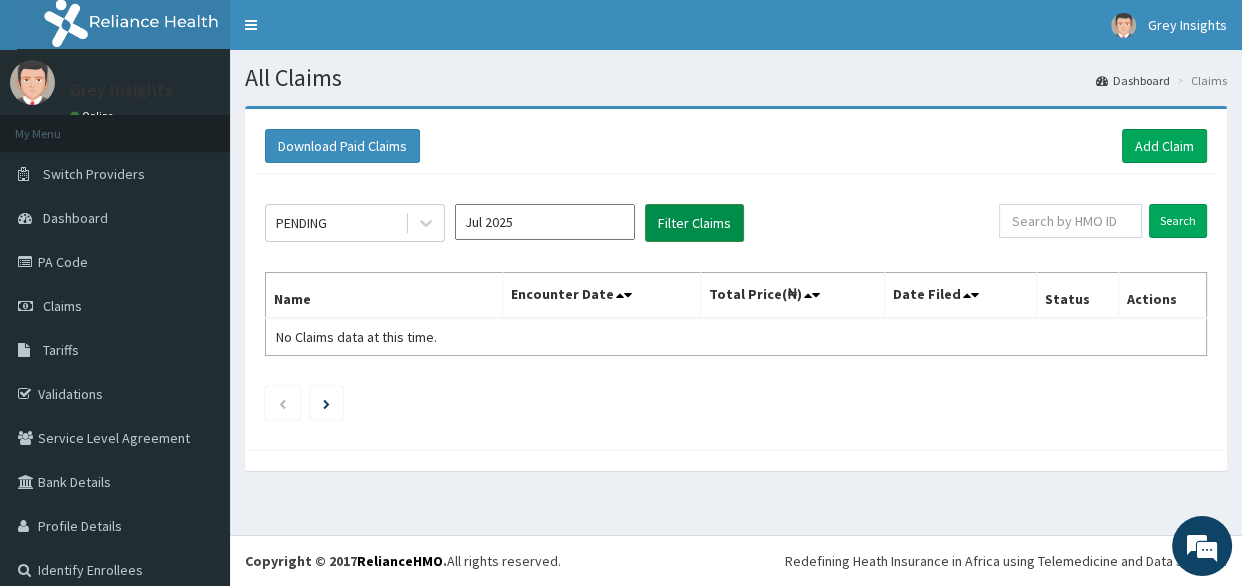 click on "Filter Claims" at bounding box center [694, 223] 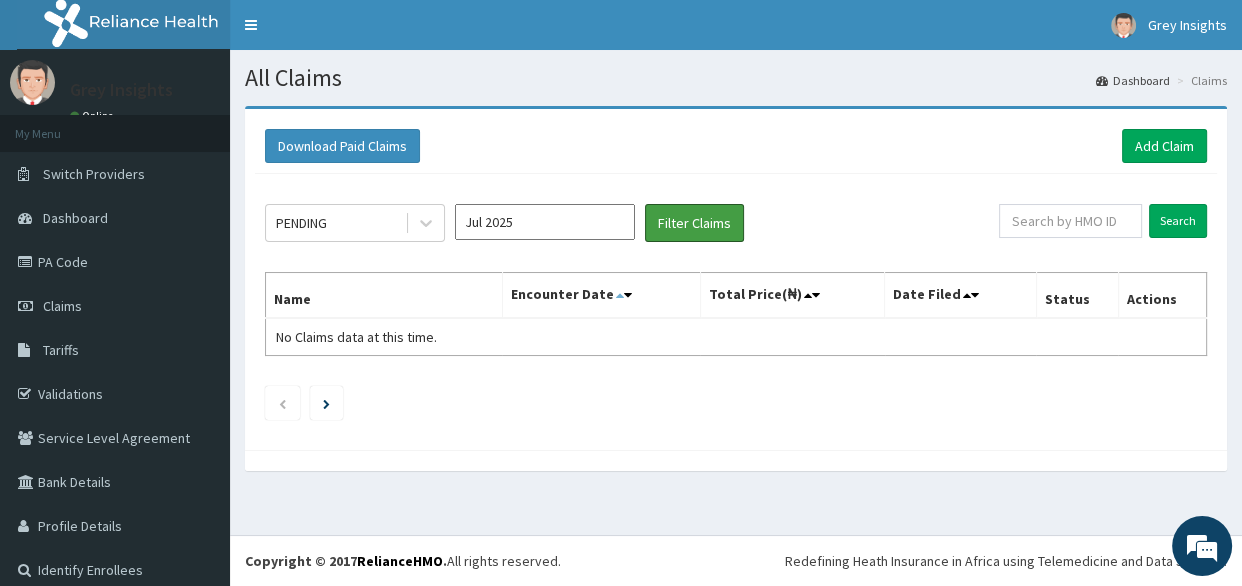 scroll, scrollTop: 0, scrollLeft: 0, axis: both 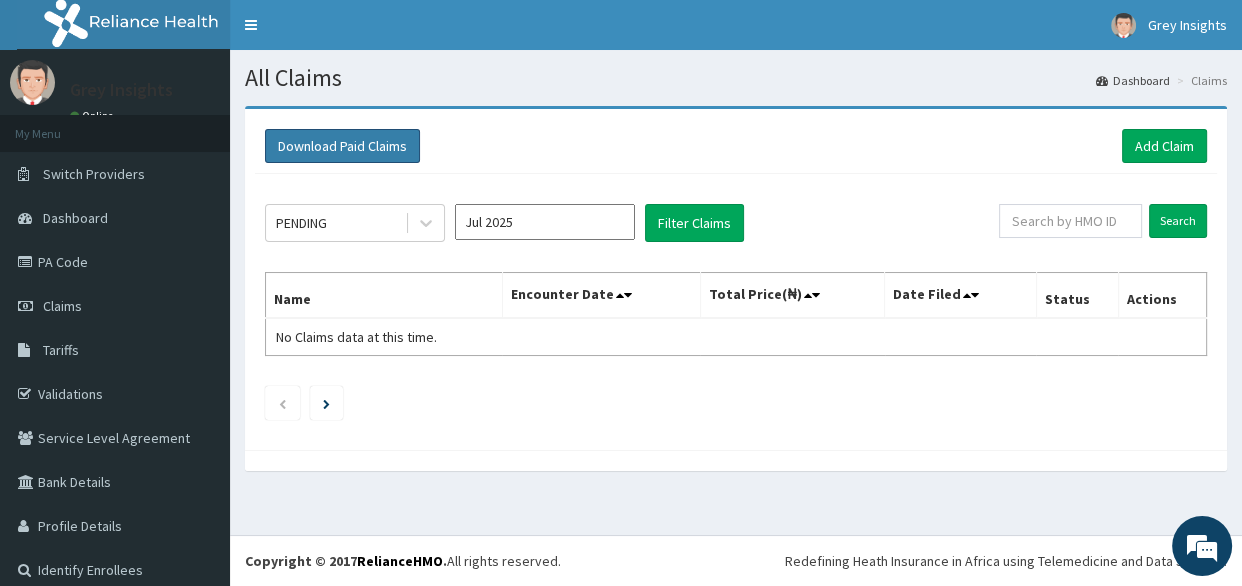 click on "Download Paid Claims" at bounding box center (342, 146) 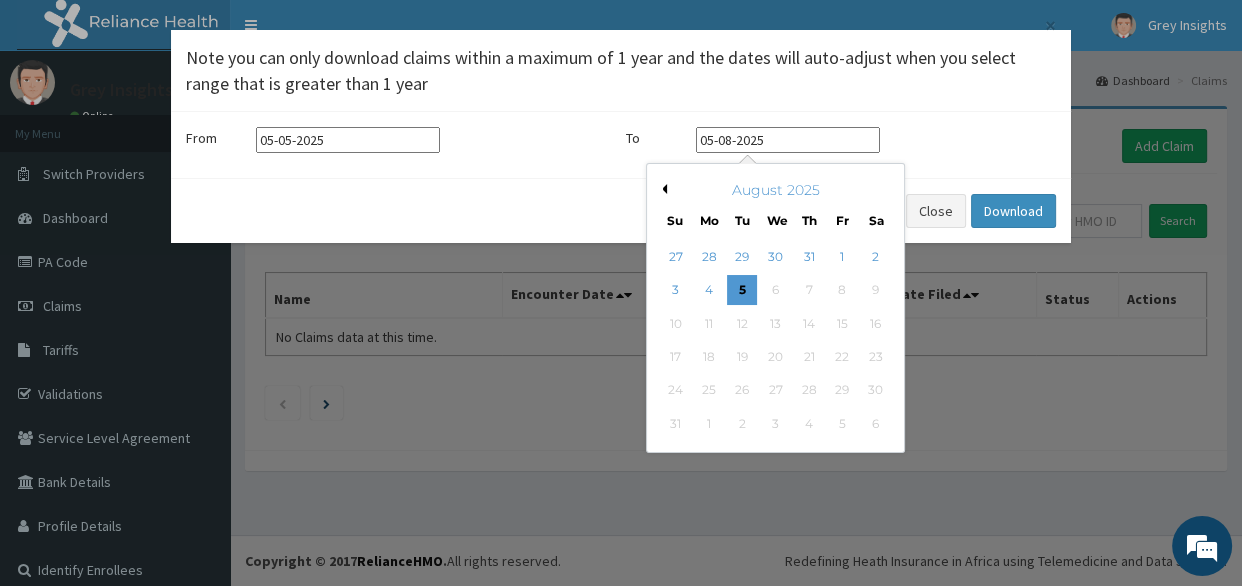 click on "05-08-2025" at bounding box center [788, 140] 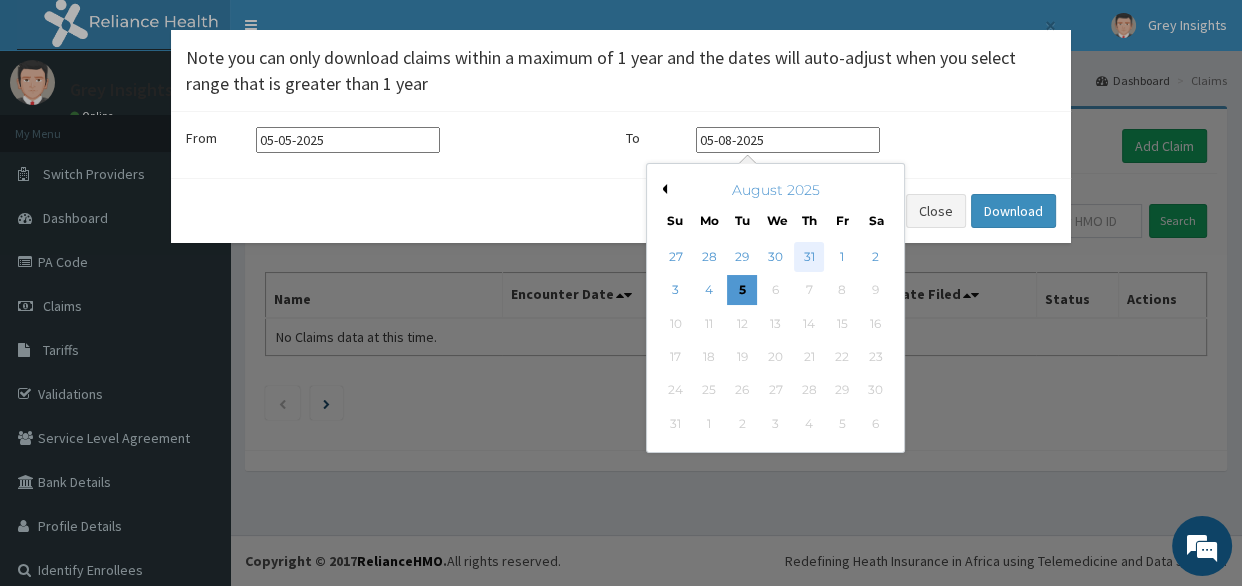 click on "31" at bounding box center (809, 257) 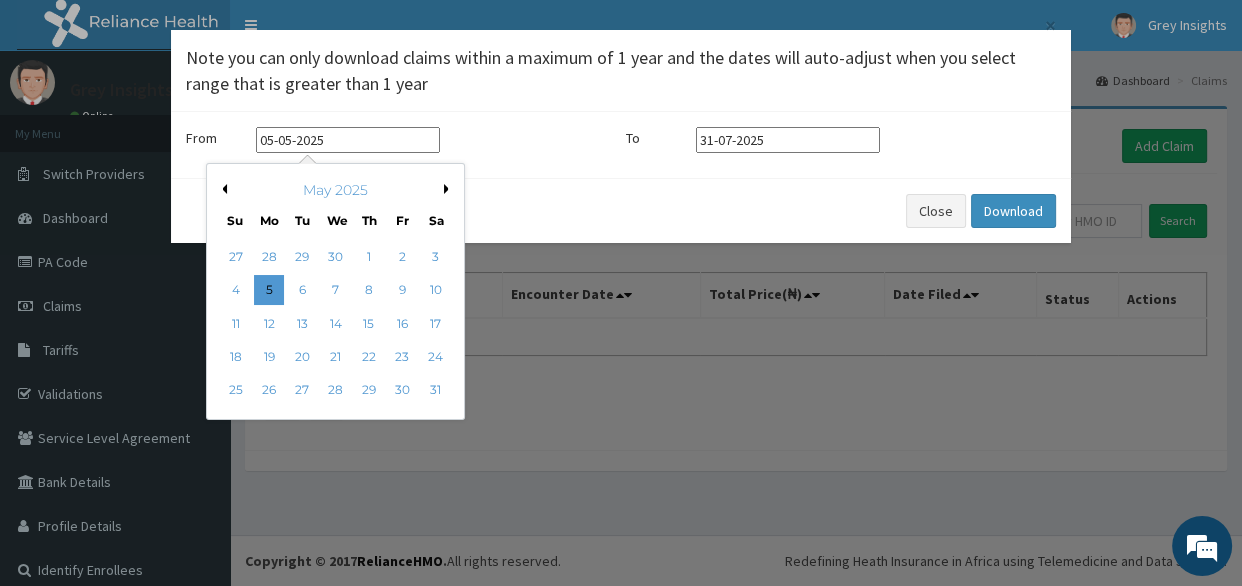 click on "05-05-2025" at bounding box center [348, 140] 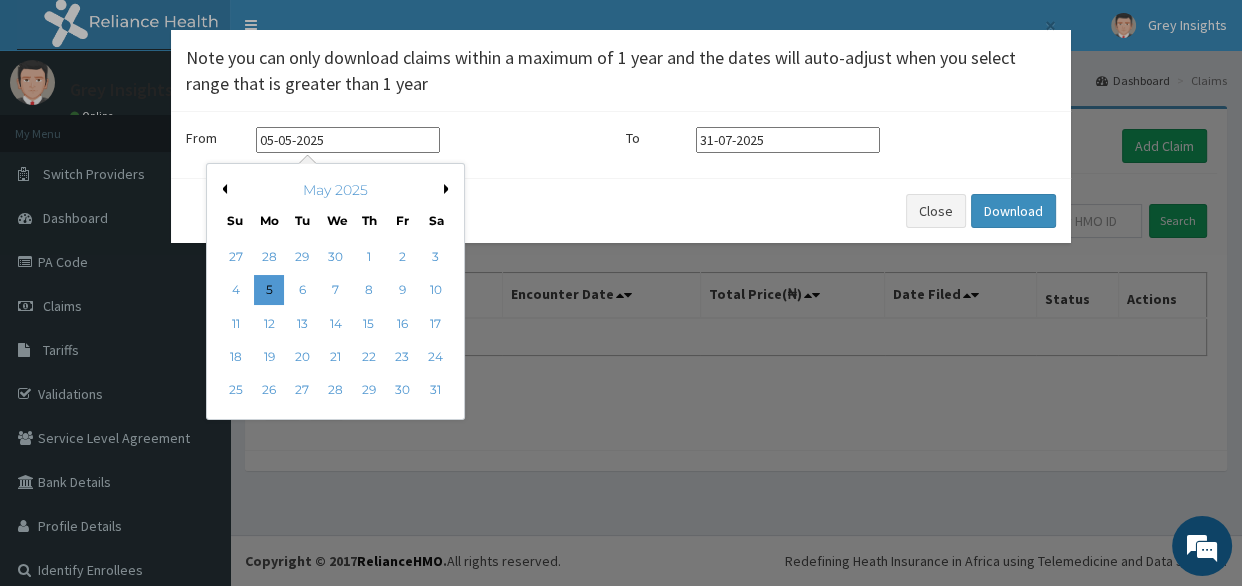 click on "Next Month" at bounding box center [449, 189] 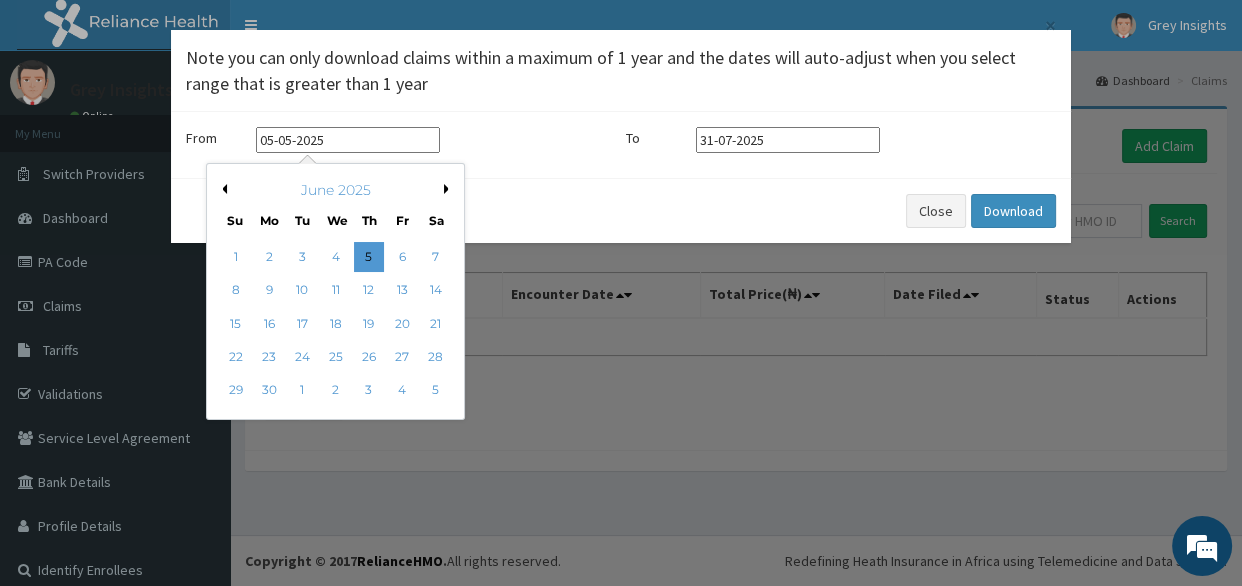click on "Next Month" at bounding box center [449, 189] 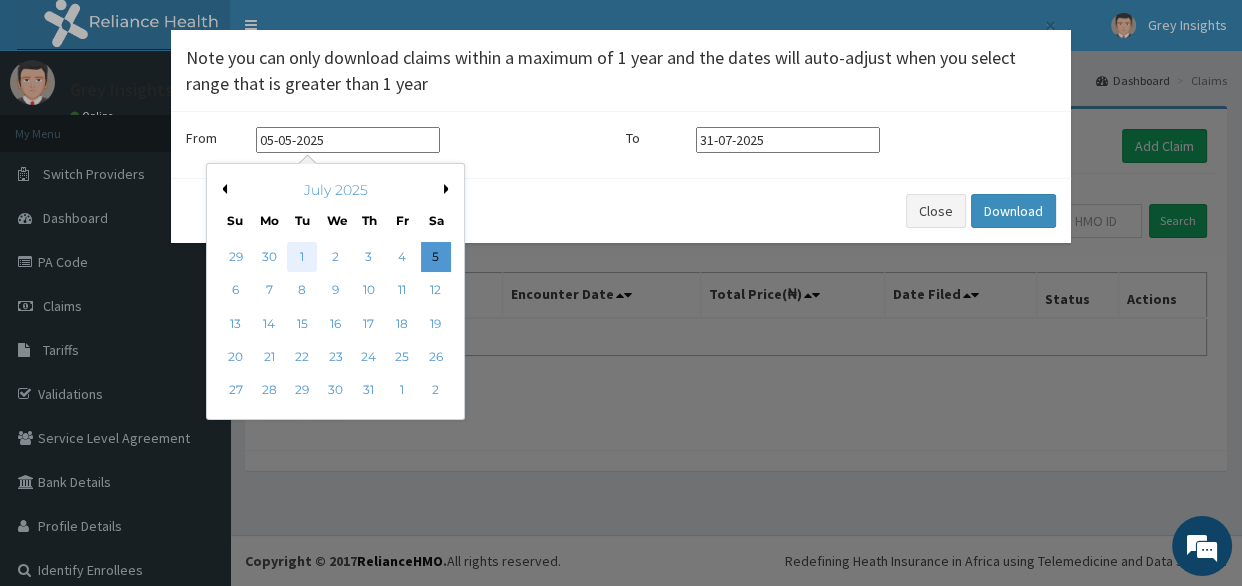 click on "1" at bounding box center [302, 257] 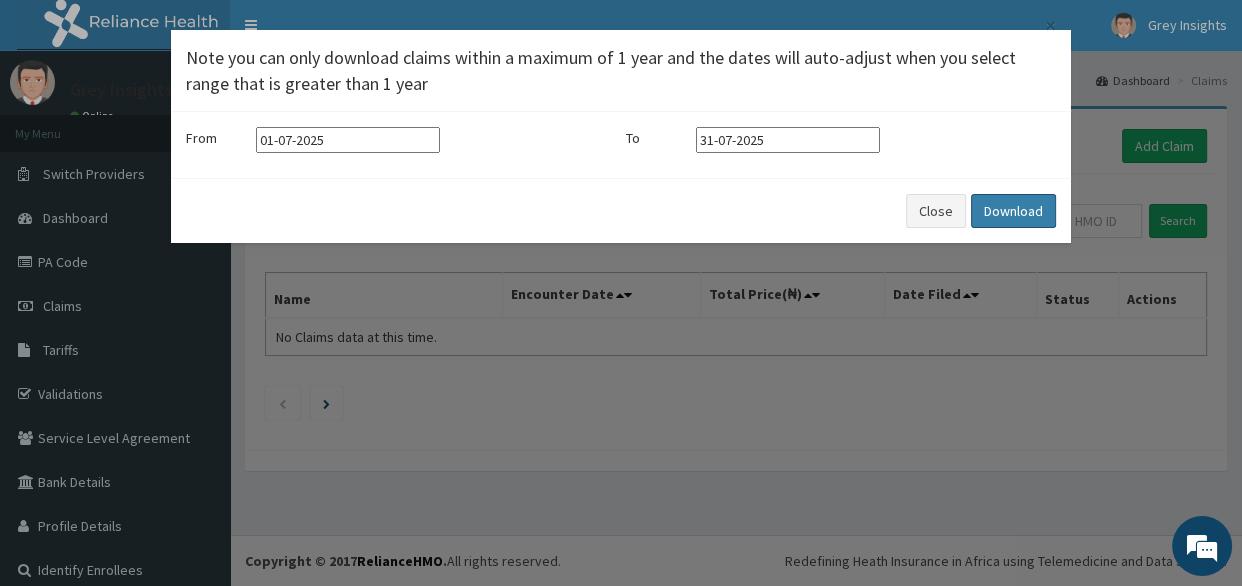 click on "Download" at bounding box center (1013, 211) 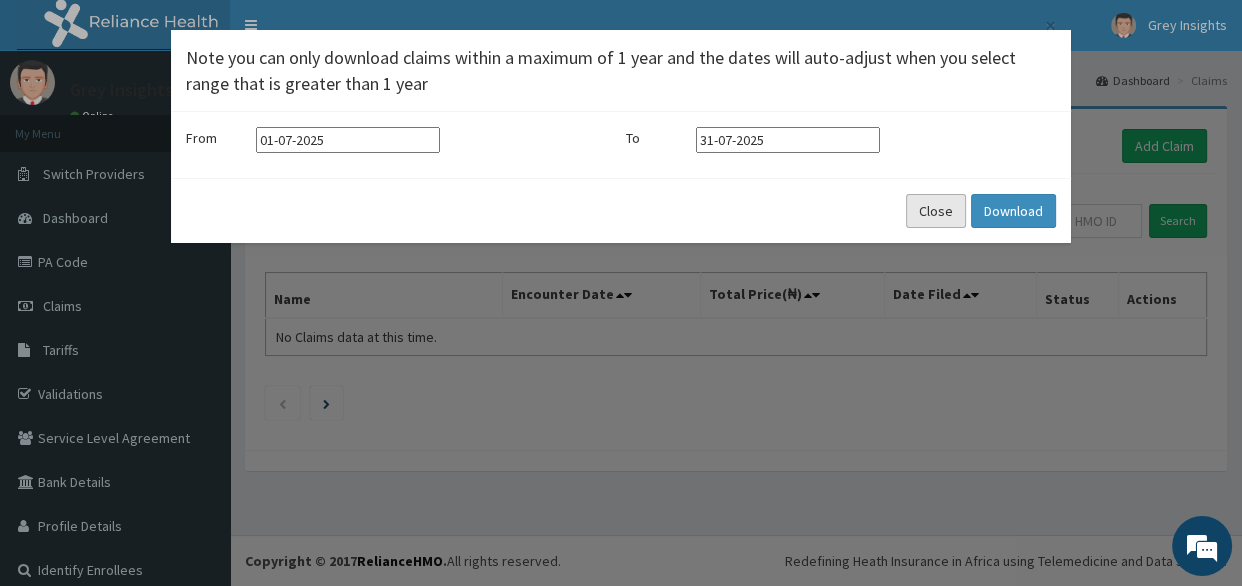 click on "Close" at bounding box center [936, 211] 